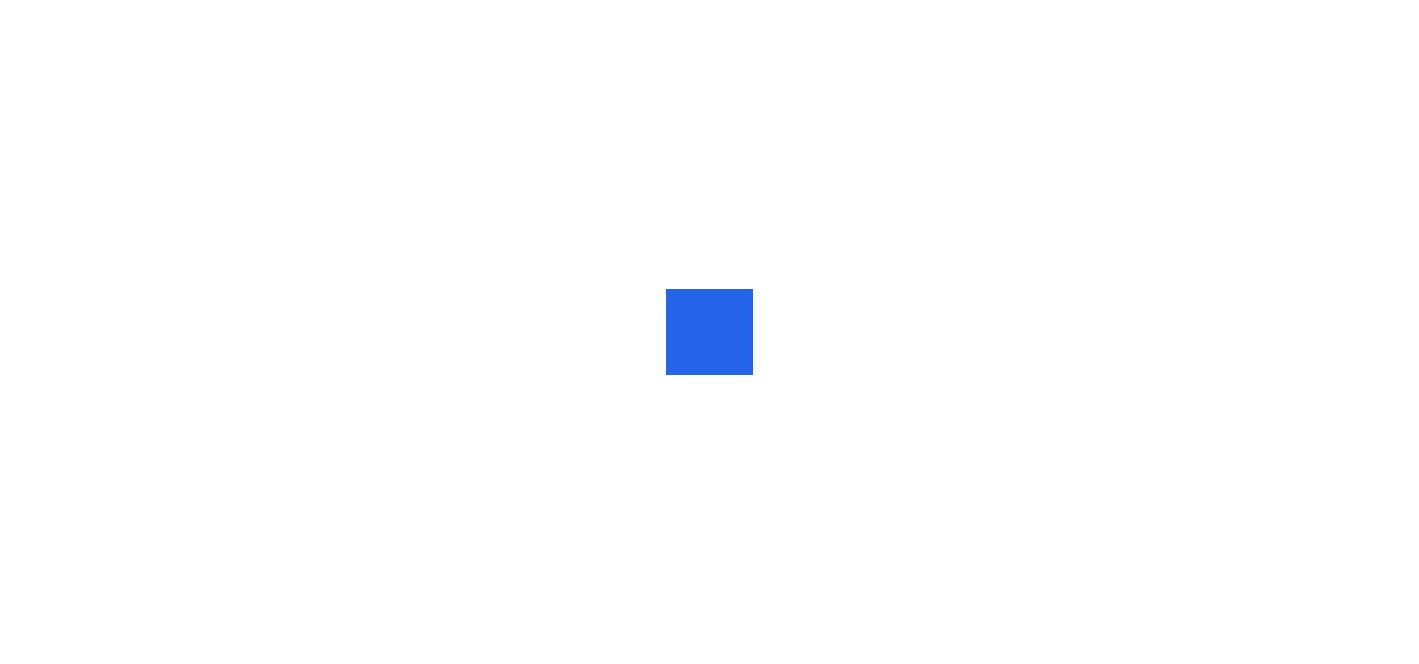 scroll, scrollTop: 0, scrollLeft: 0, axis: both 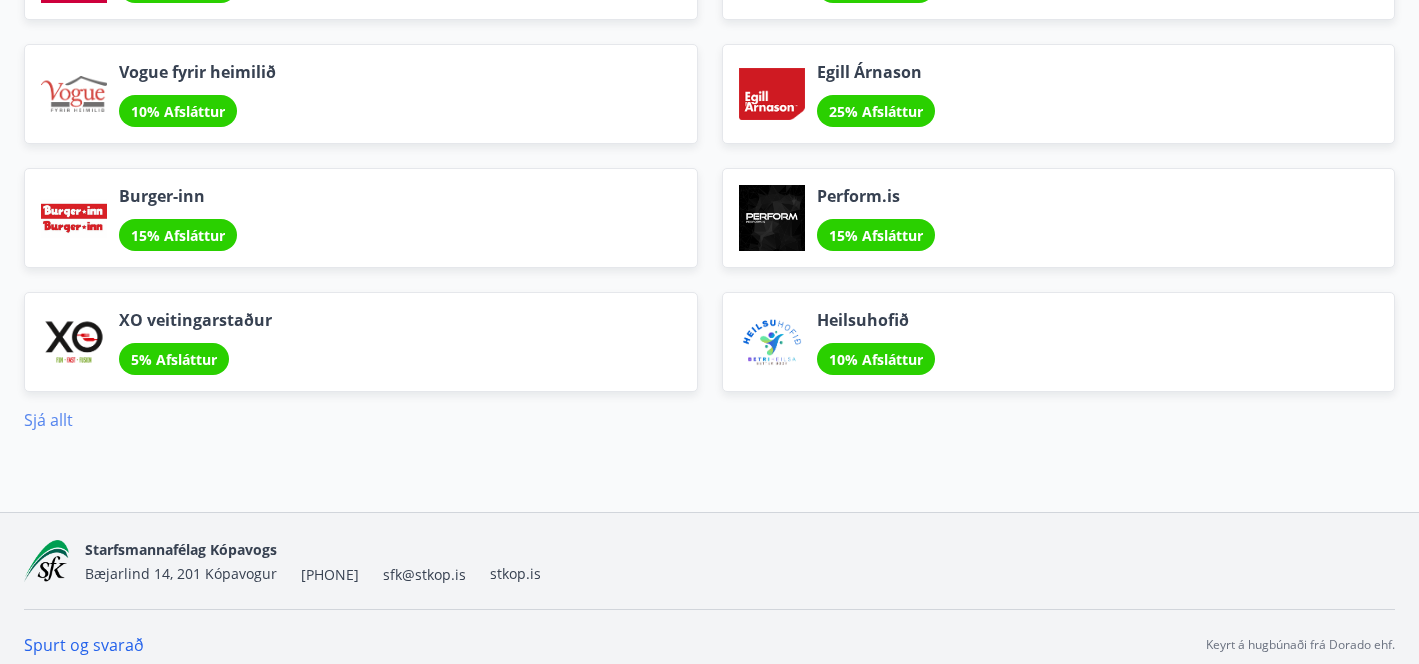 click on "Sjá allt" at bounding box center (48, 420) 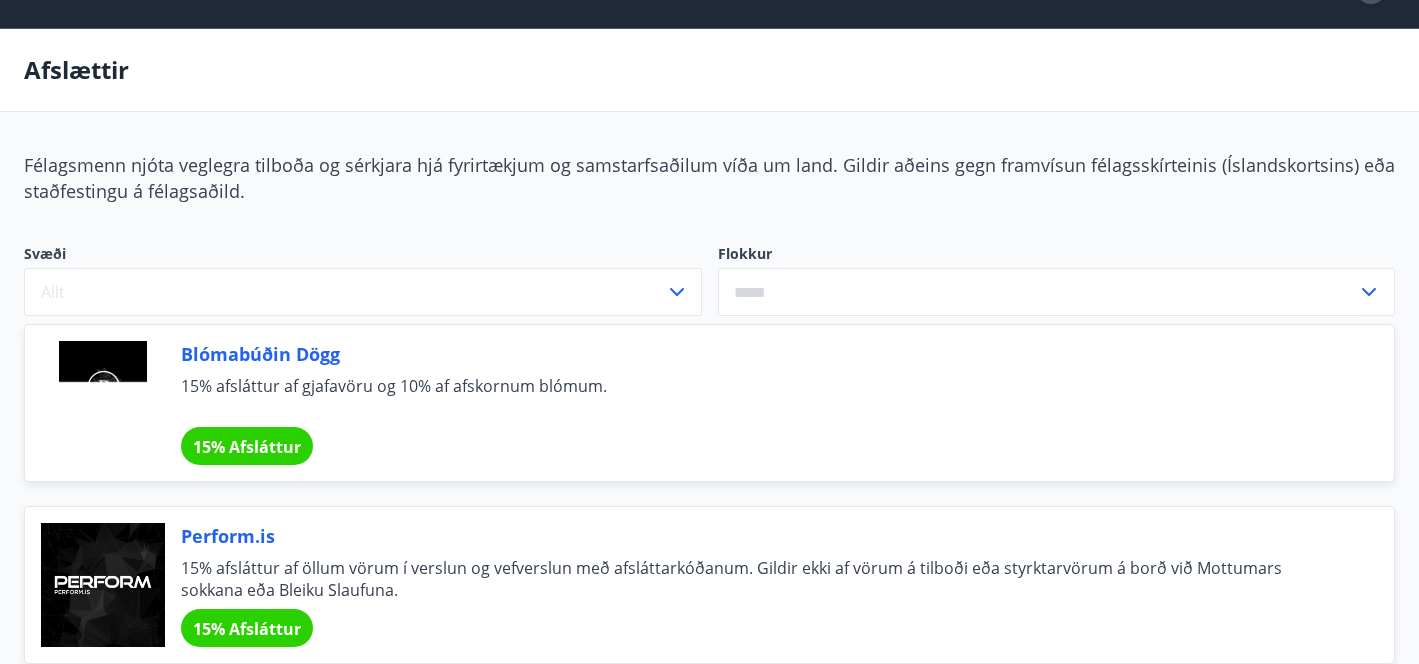 scroll, scrollTop: 0, scrollLeft: 0, axis: both 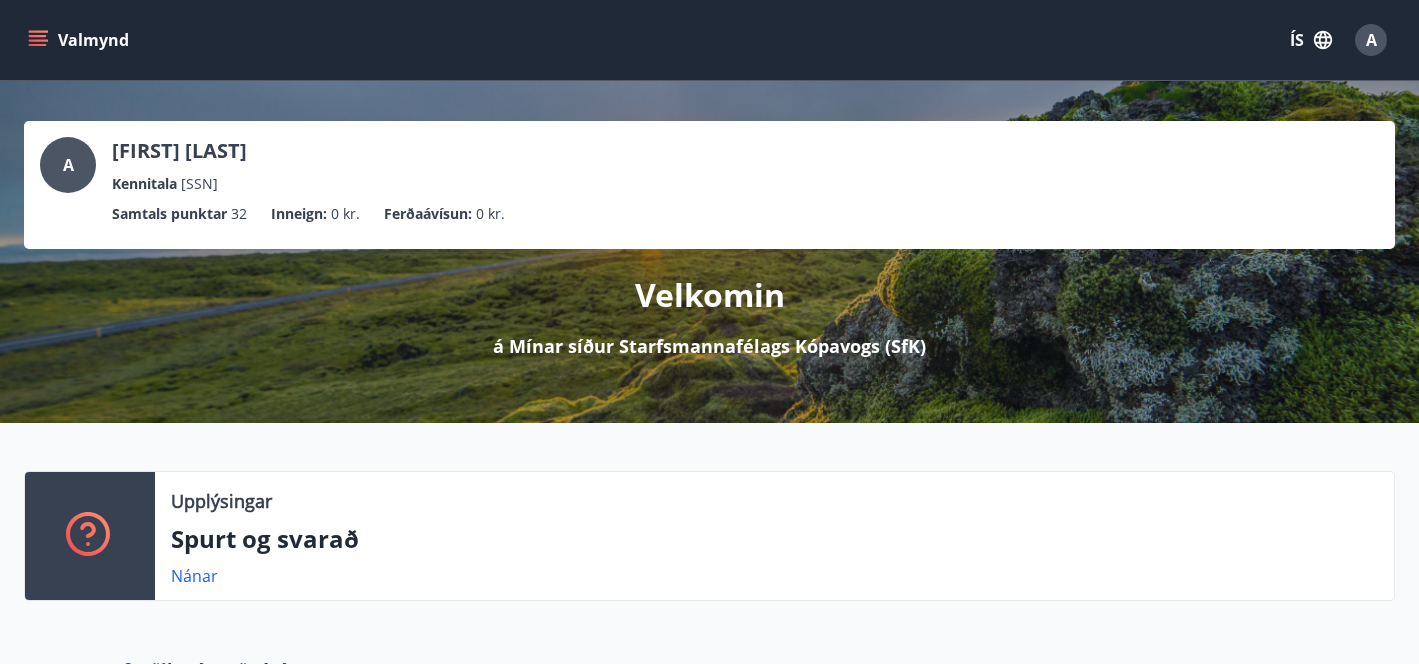 click at bounding box center [38, 40] 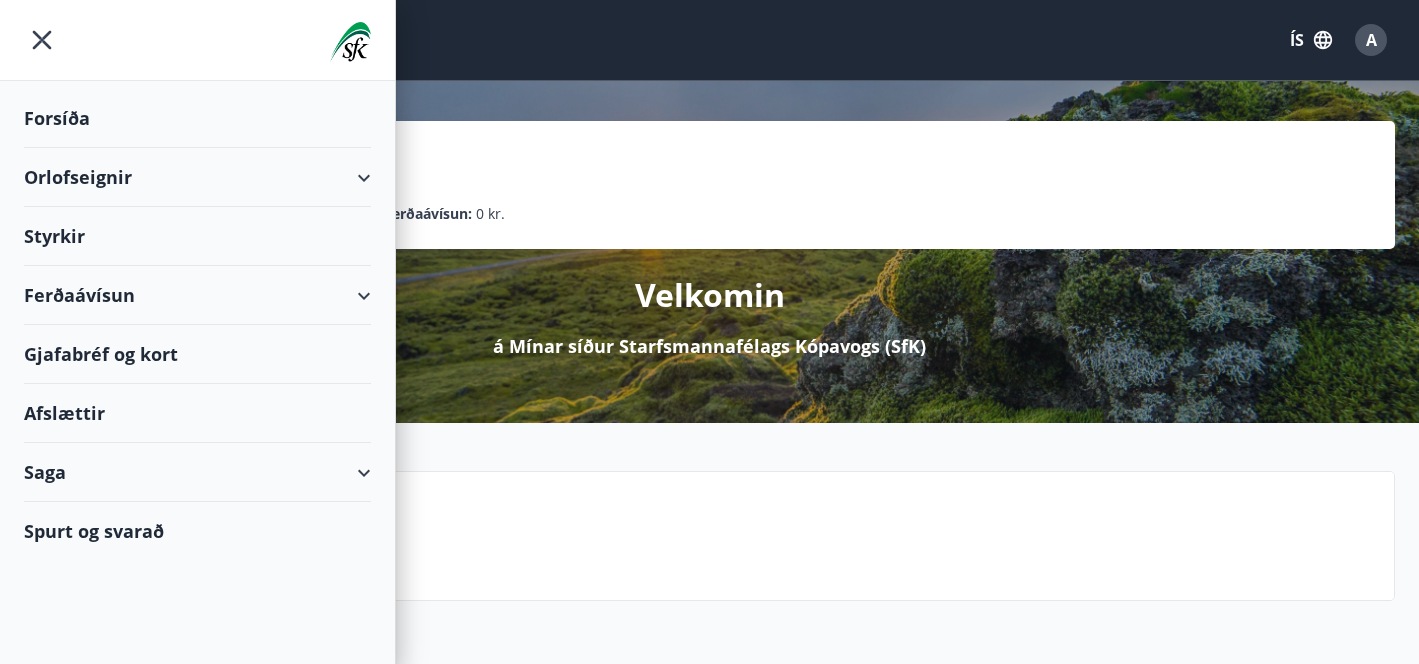 click on "Styrkir" at bounding box center (197, 118) 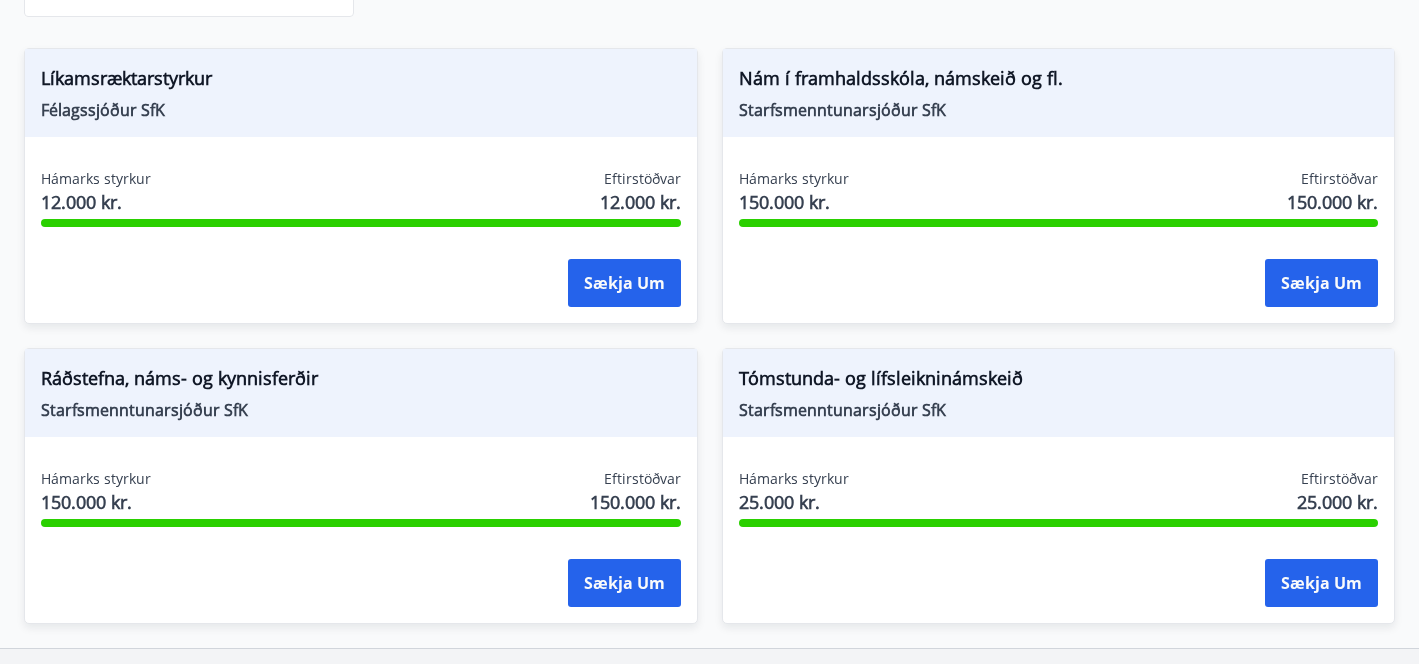 scroll, scrollTop: 394, scrollLeft: 0, axis: vertical 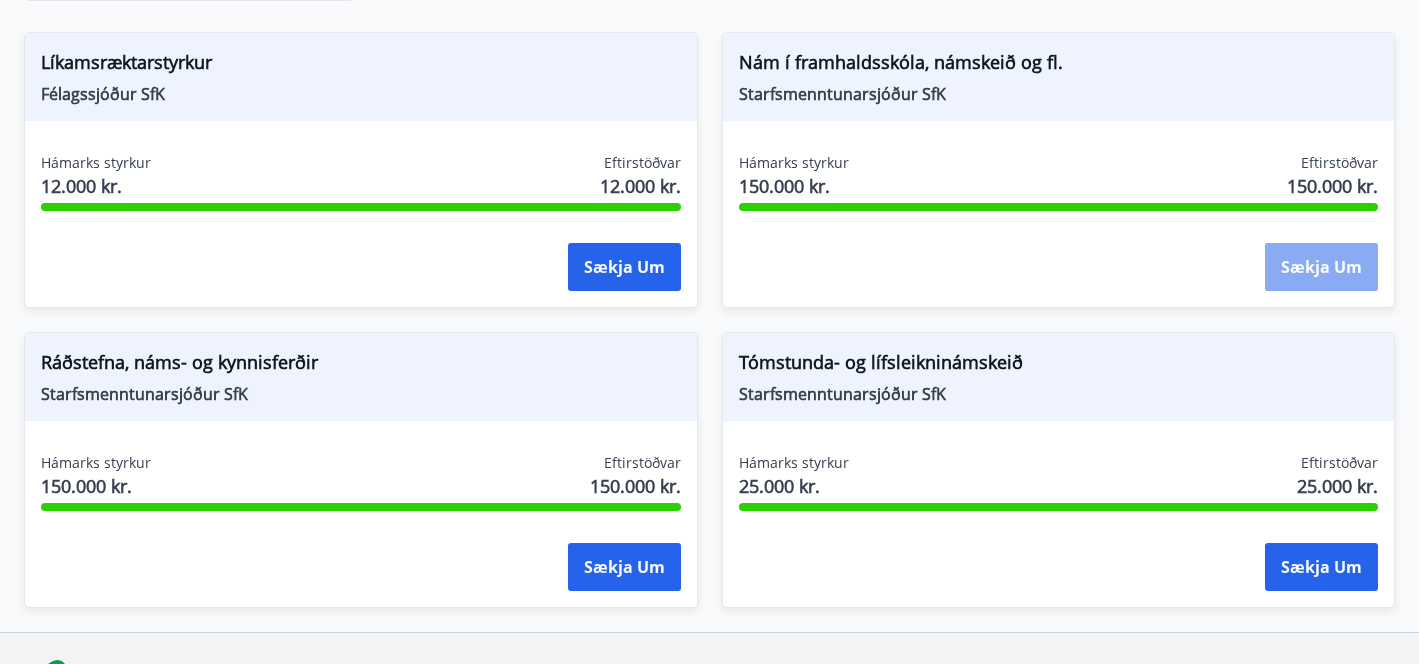 click on "Sækja um" at bounding box center [624, 267] 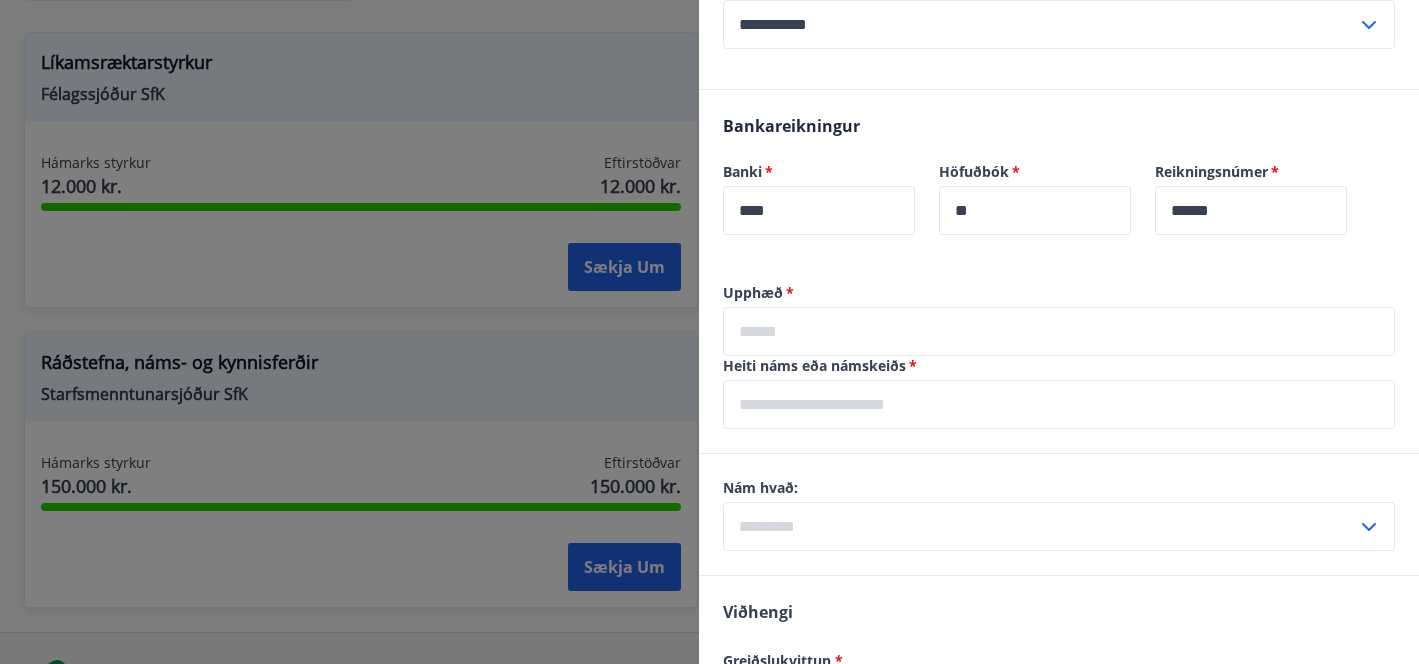 scroll, scrollTop: 970, scrollLeft: 0, axis: vertical 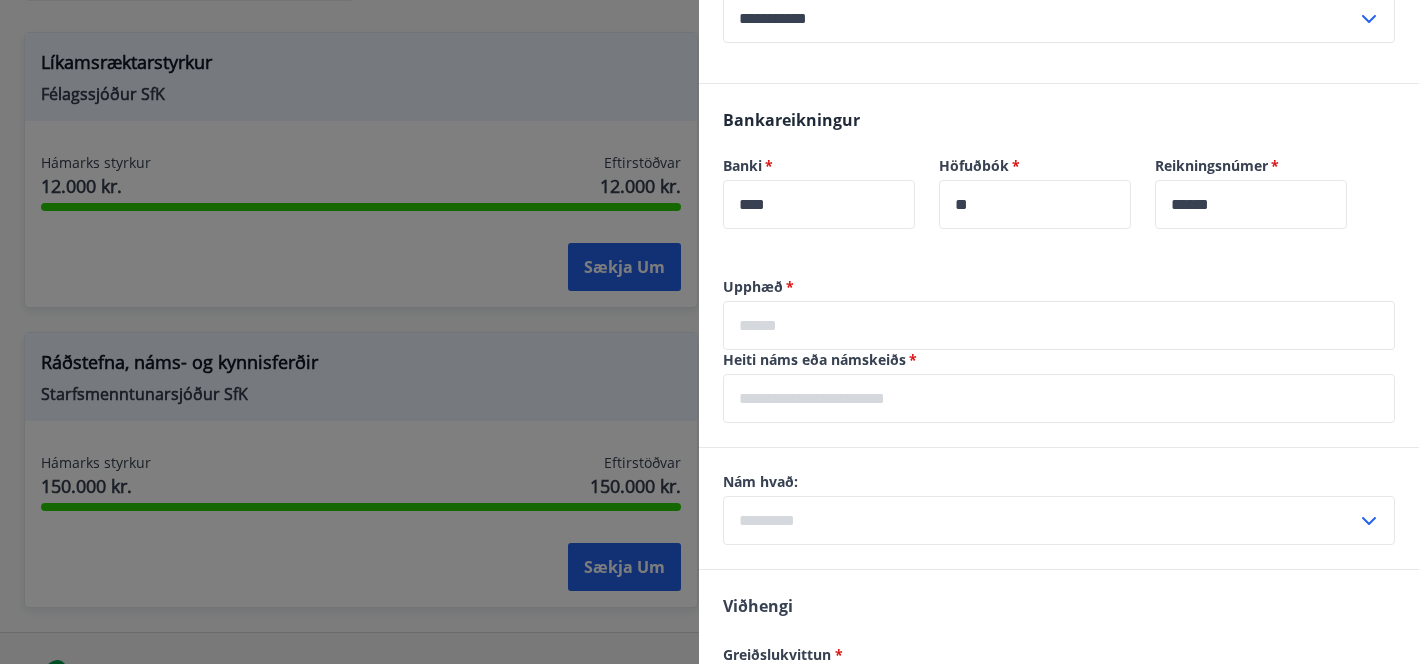 click at bounding box center [1059, 325] 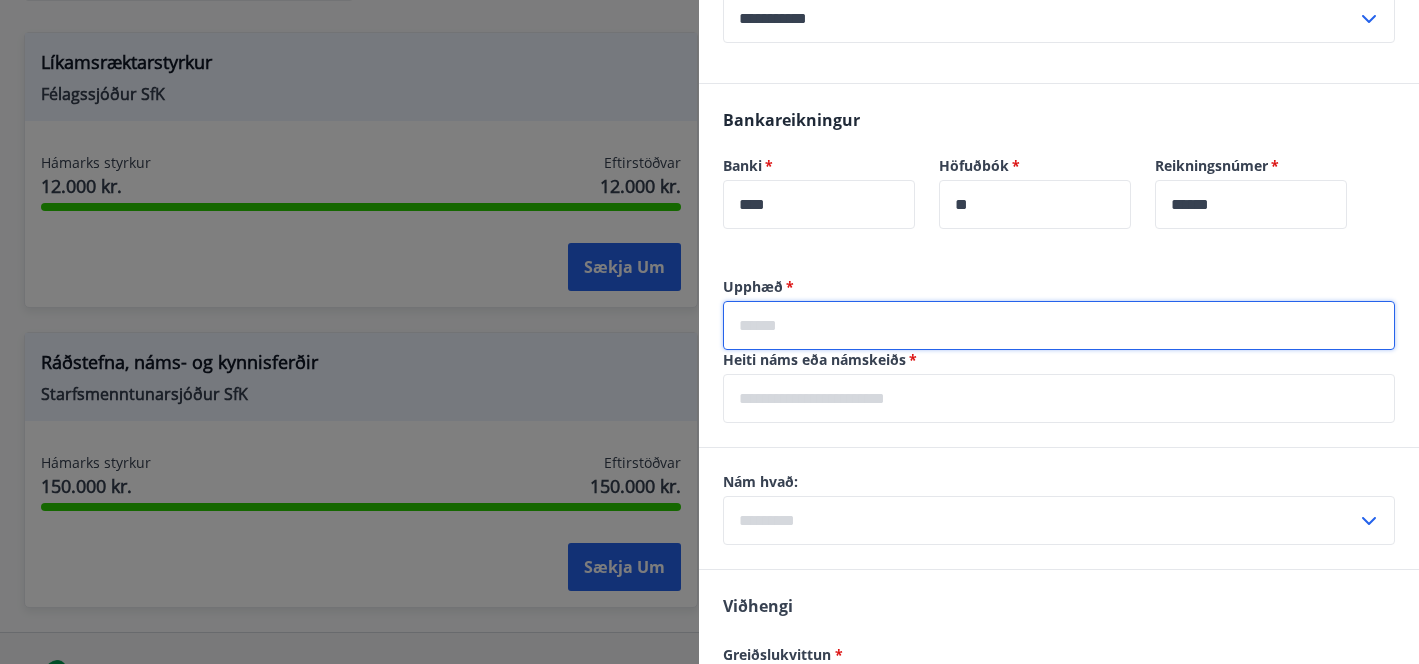 type on "*****" 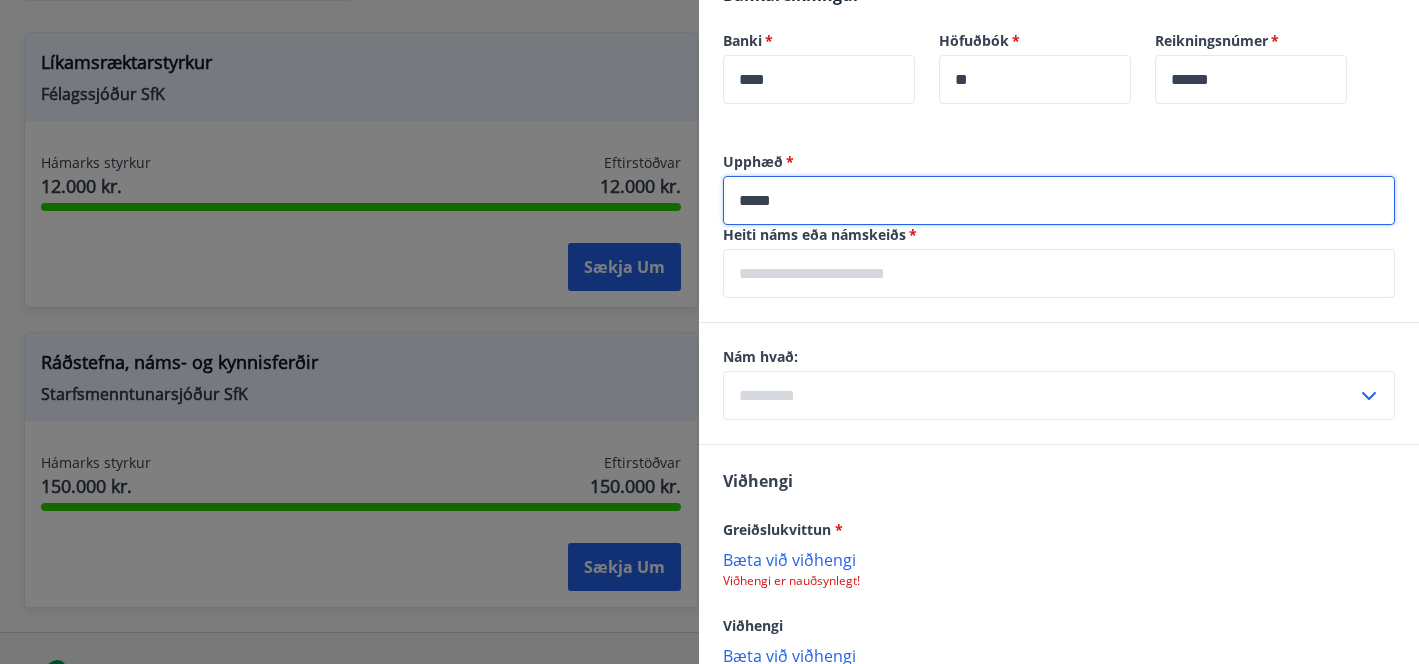 scroll, scrollTop: 1098, scrollLeft: 0, axis: vertical 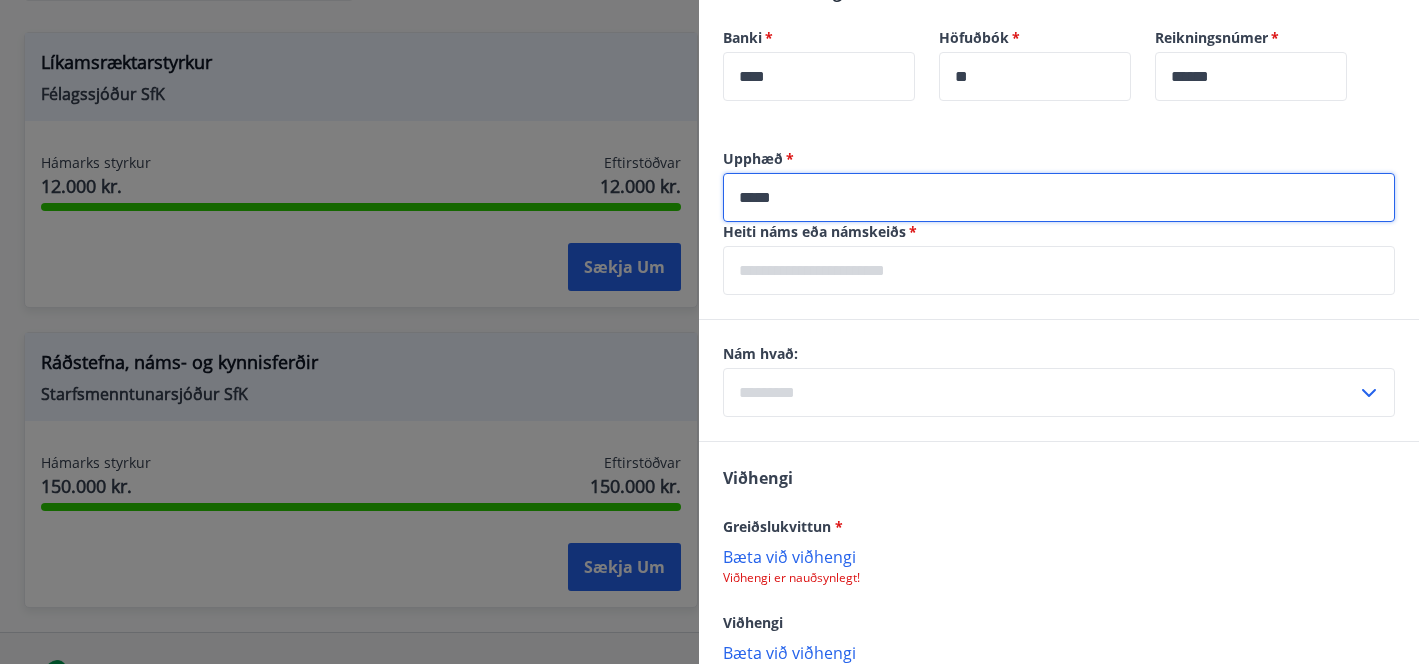 click at bounding box center [1059, 270] 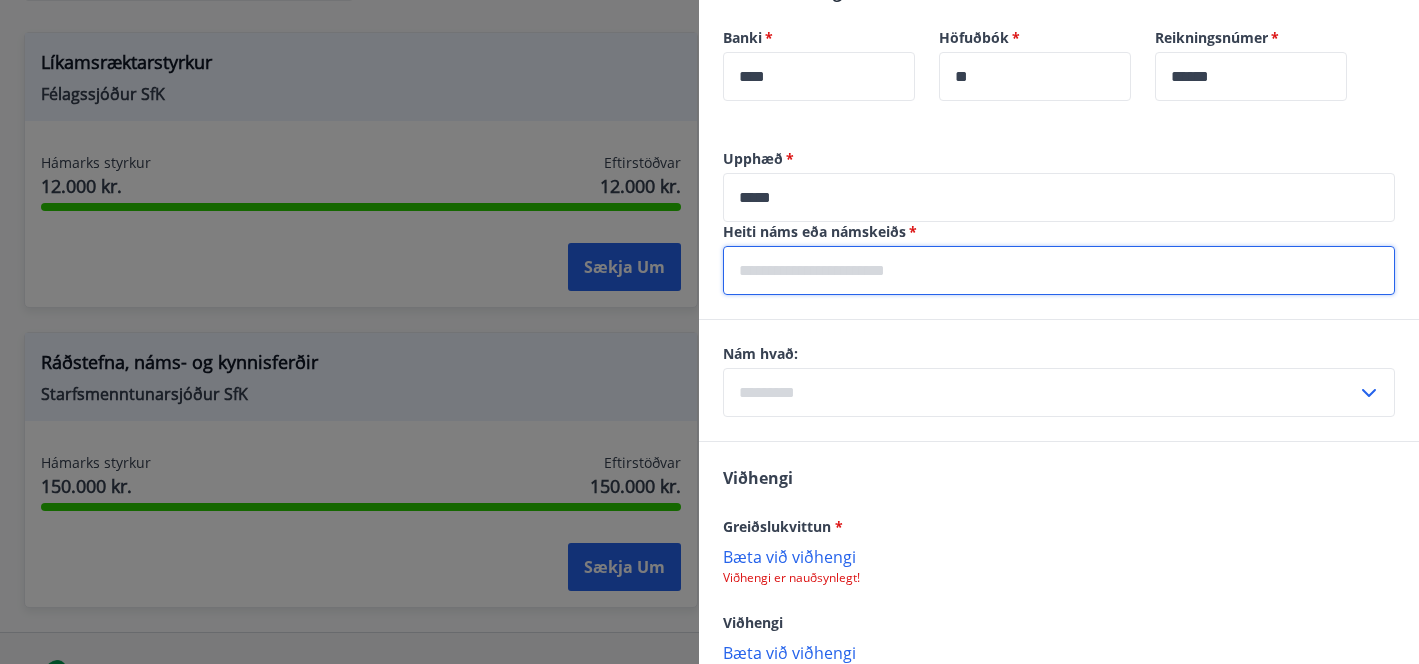type on "**********" 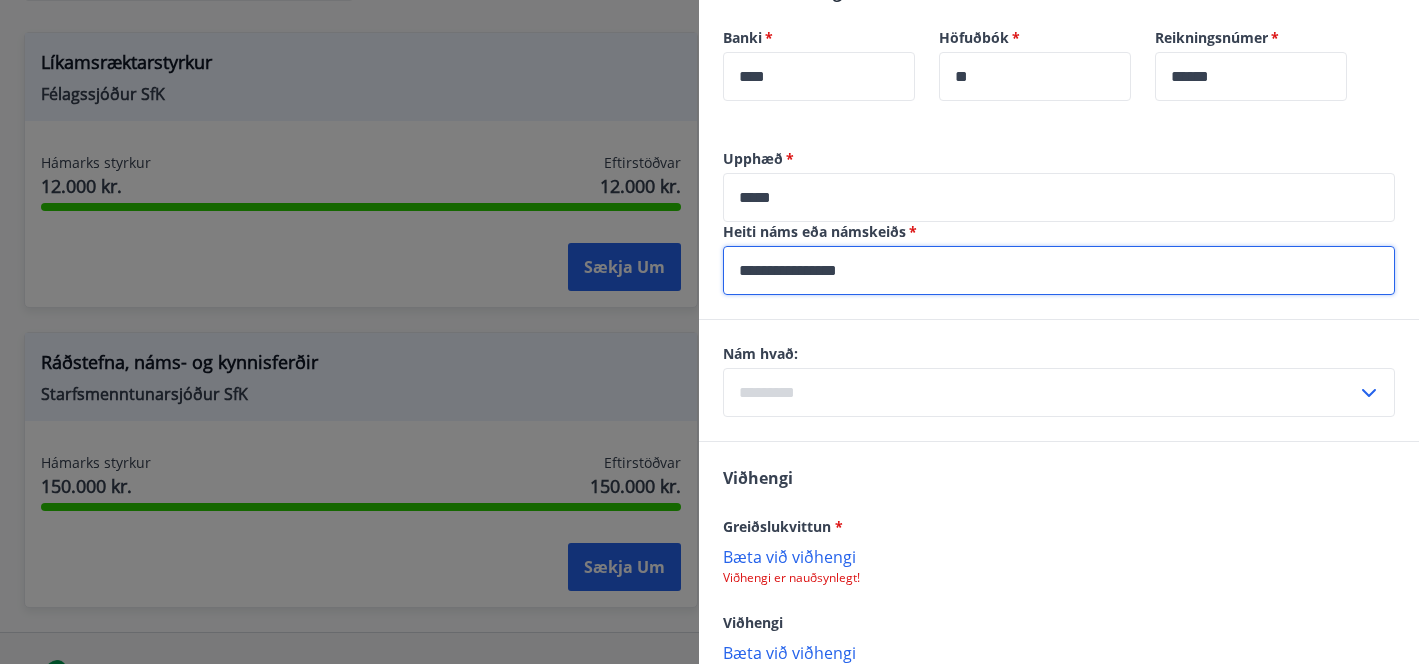 click at bounding box center [1040, 392] 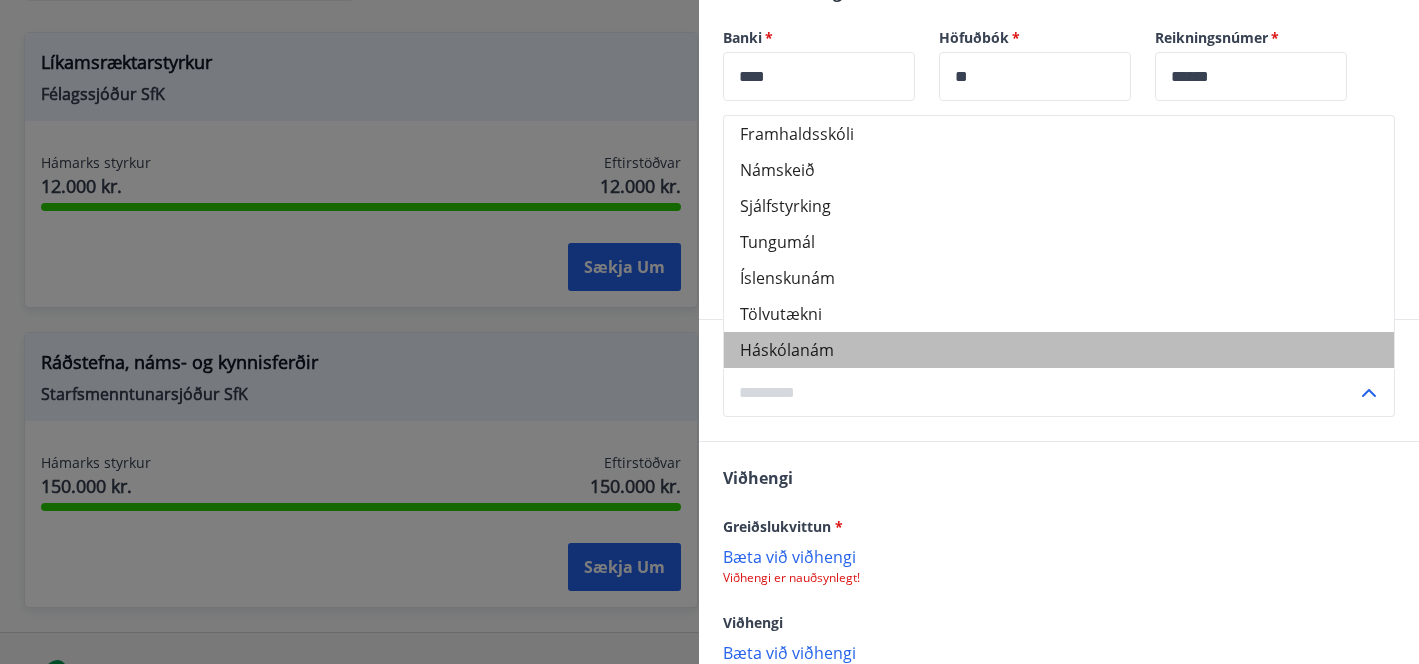 click on "Háskólanám" at bounding box center [1059, 350] 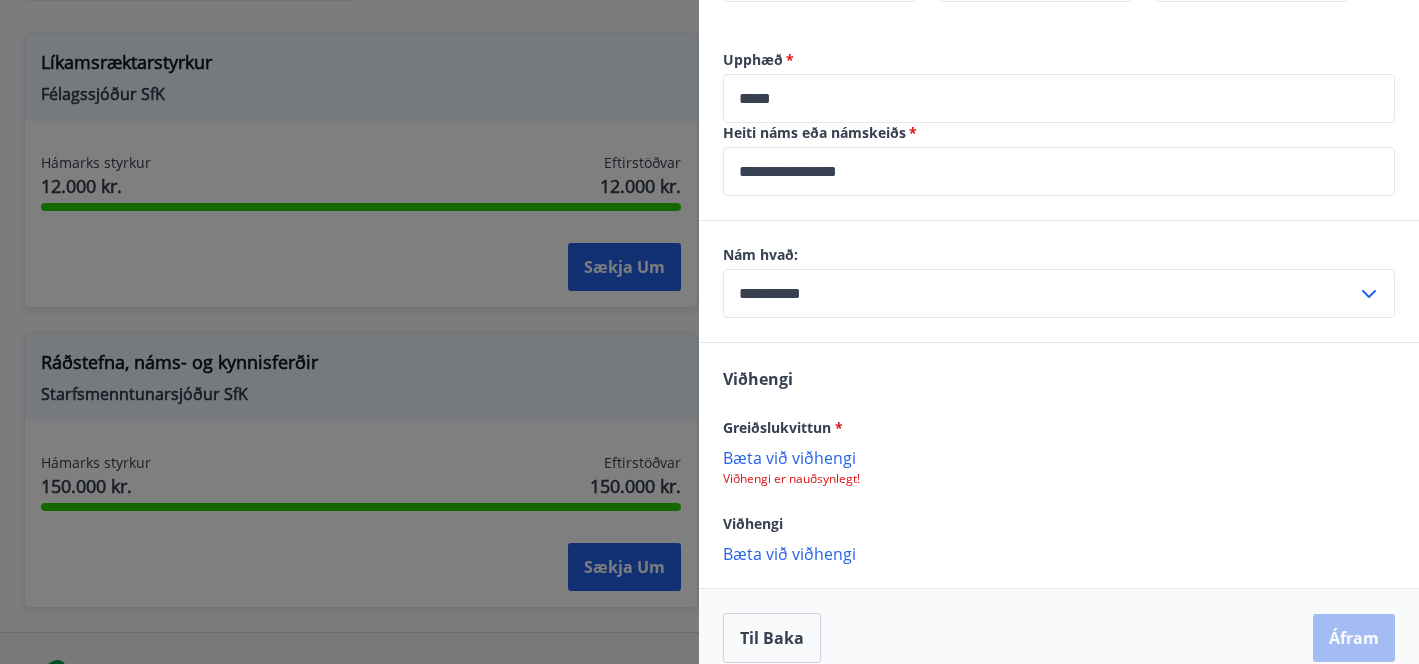 scroll, scrollTop: 1220, scrollLeft: 0, axis: vertical 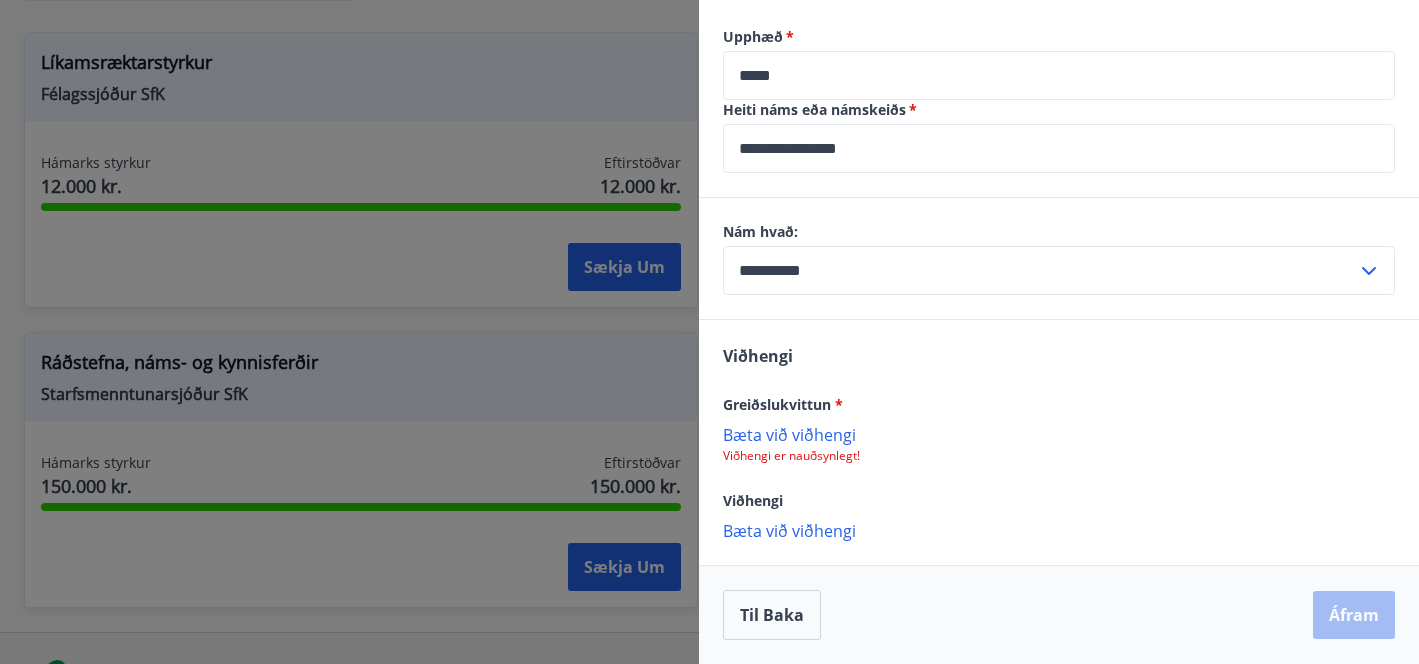 click on "Bæta við viðhengi" at bounding box center [1059, 434] 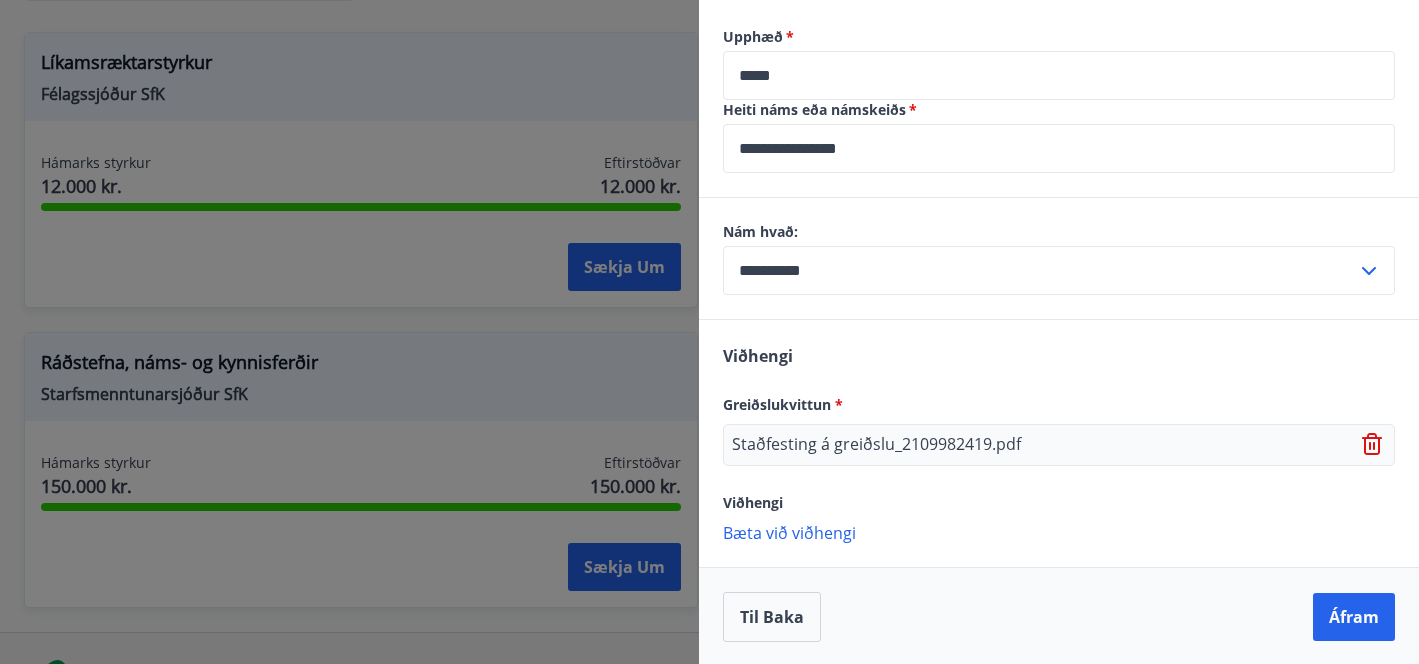 scroll, scrollTop: 1222, scrollLeft: 0, axis: vertical 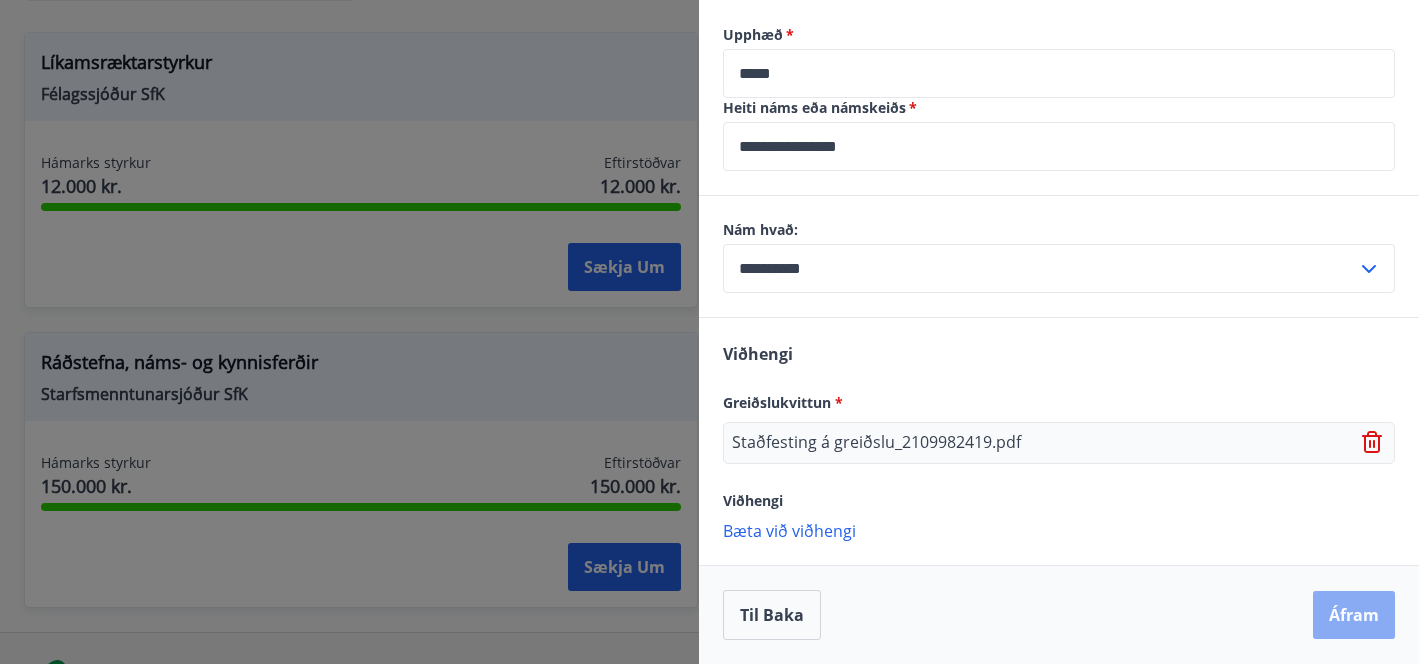 click on "Áfram" at bounding box center (1354, 615) 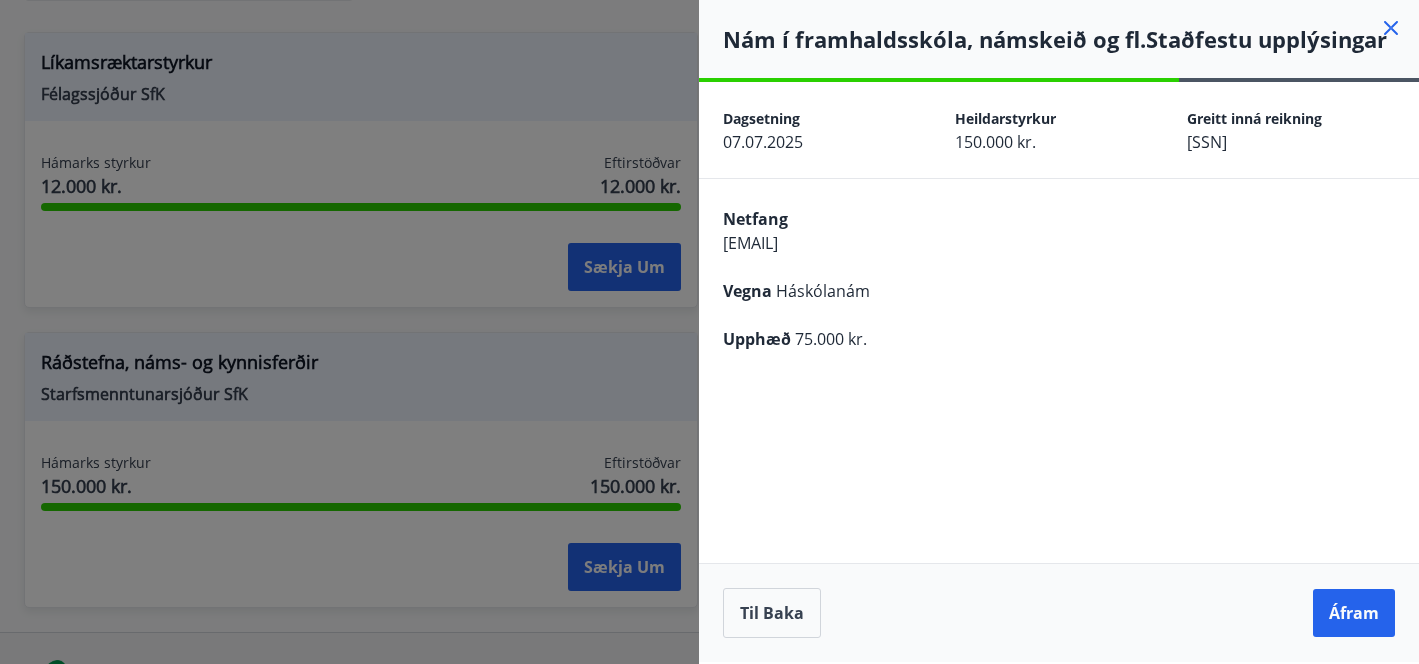 scroll, scrollTop: 0, scrollLeft: 0, axis: both 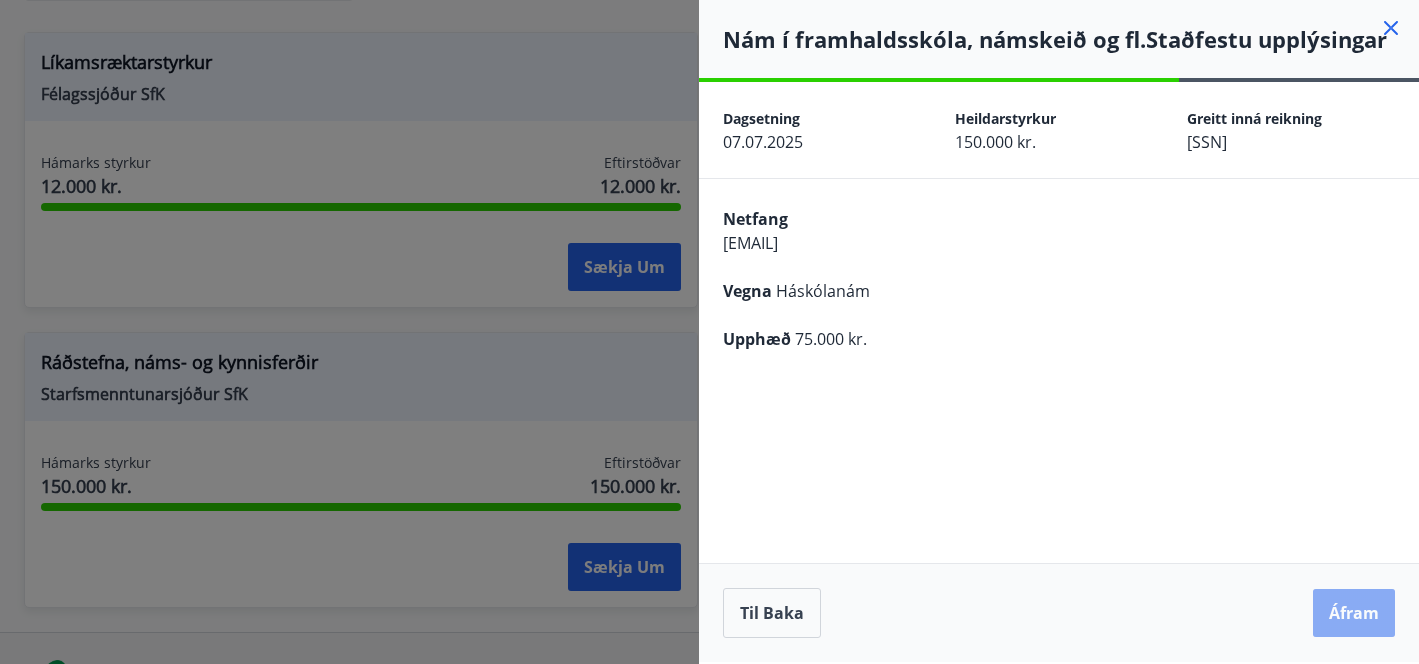 click on "Áfram" at bounding box center [1354, 613] 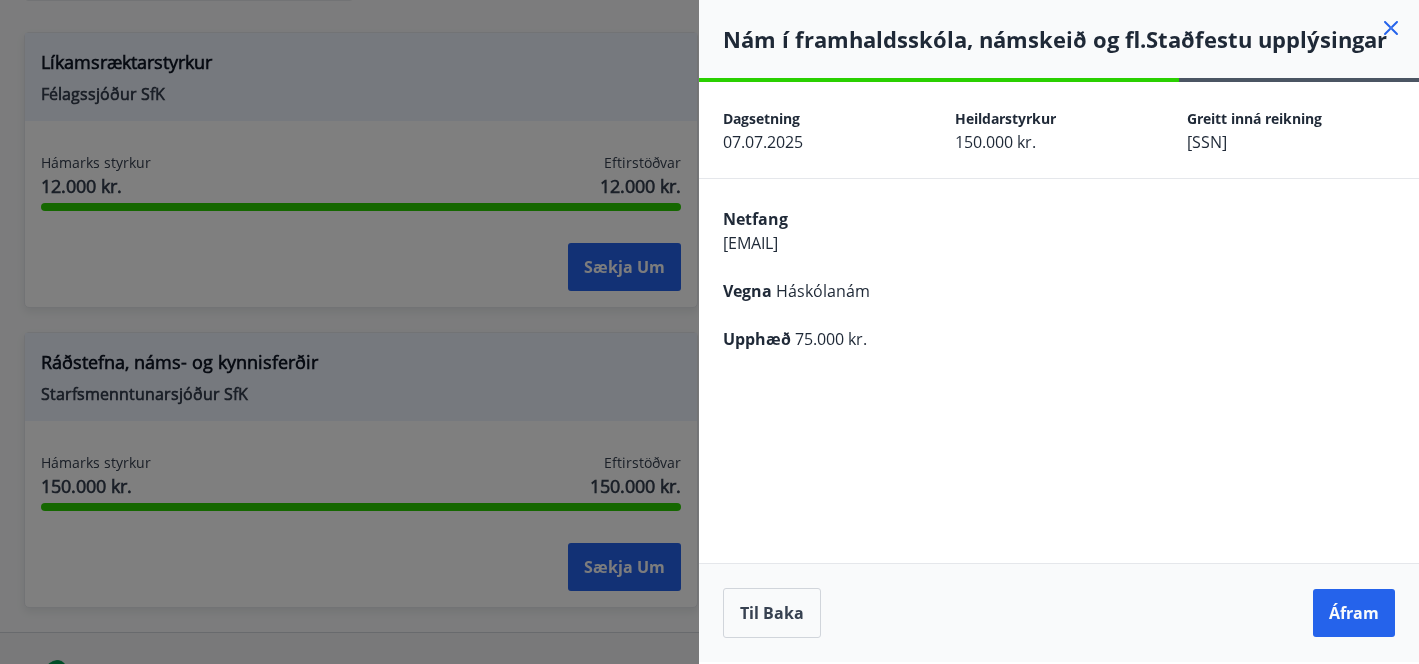 drag, startPoint x: 1388, startPoint y: 47, endPoint x: 735, endPoint y: 71, distance: 653.4409 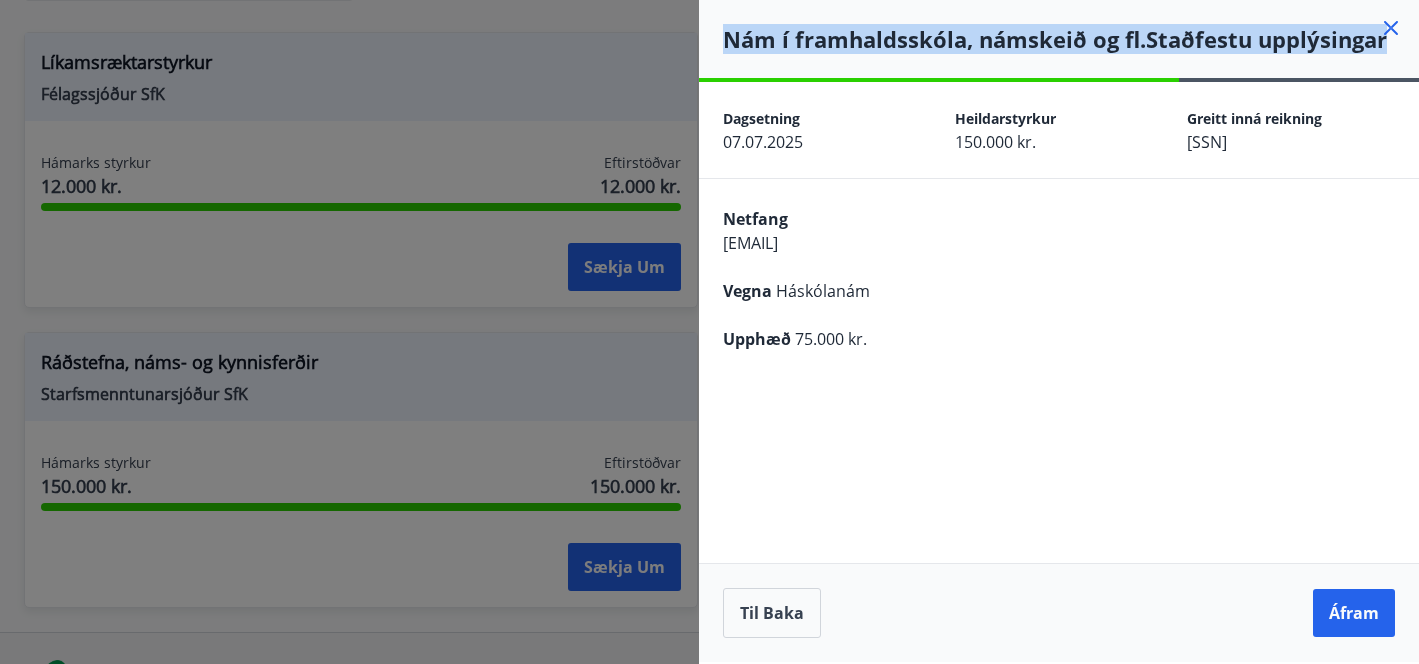 drag, startPoint x: 725, startPoint y: 37, endPoint x: 1391, endPoint y: 34, distance: 666.0068 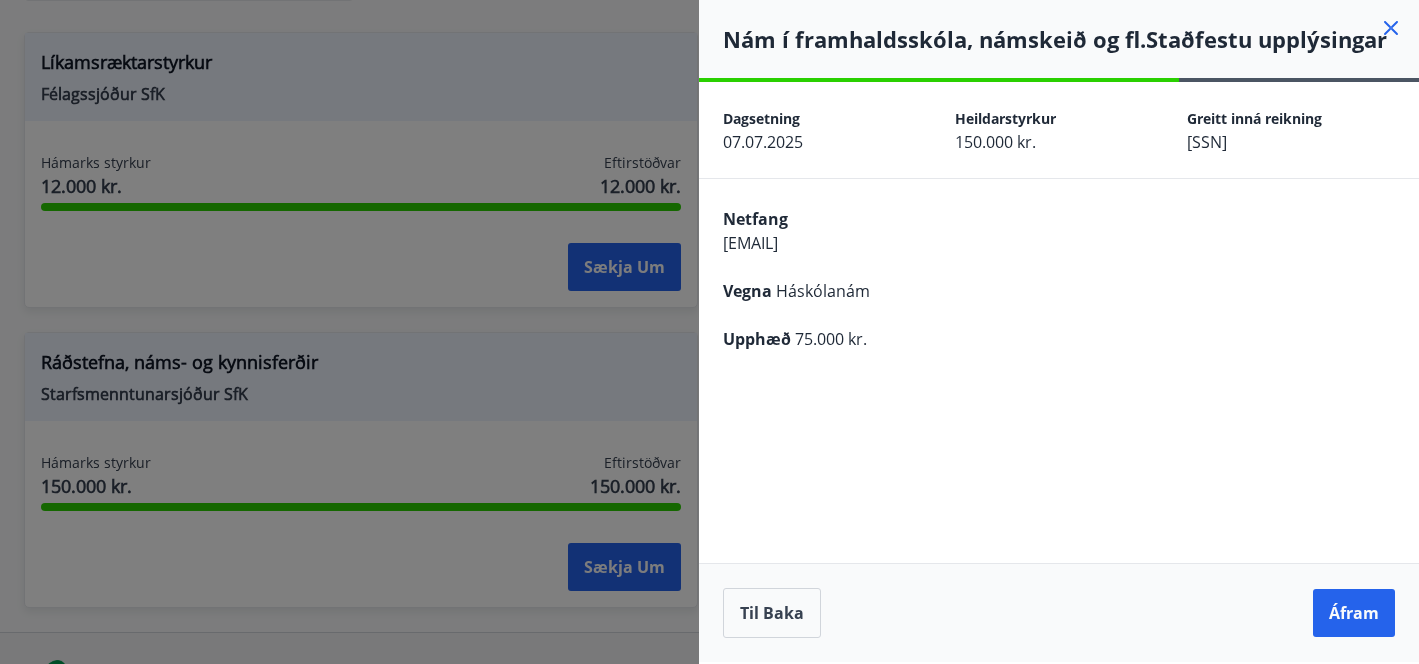 click on "Upphæð 75.000 kr." at bounding box center (1059, 339) 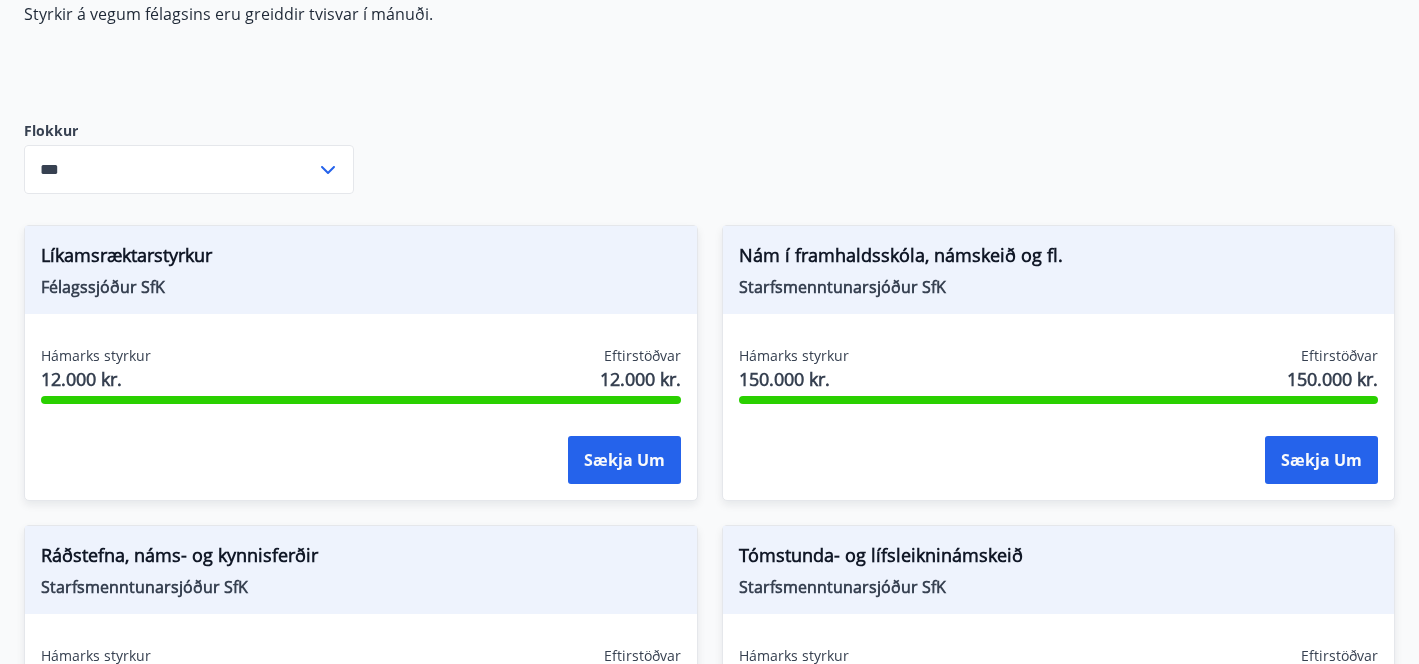 scroll, scrollTop: 0, scrollLeft: 0, axis: both 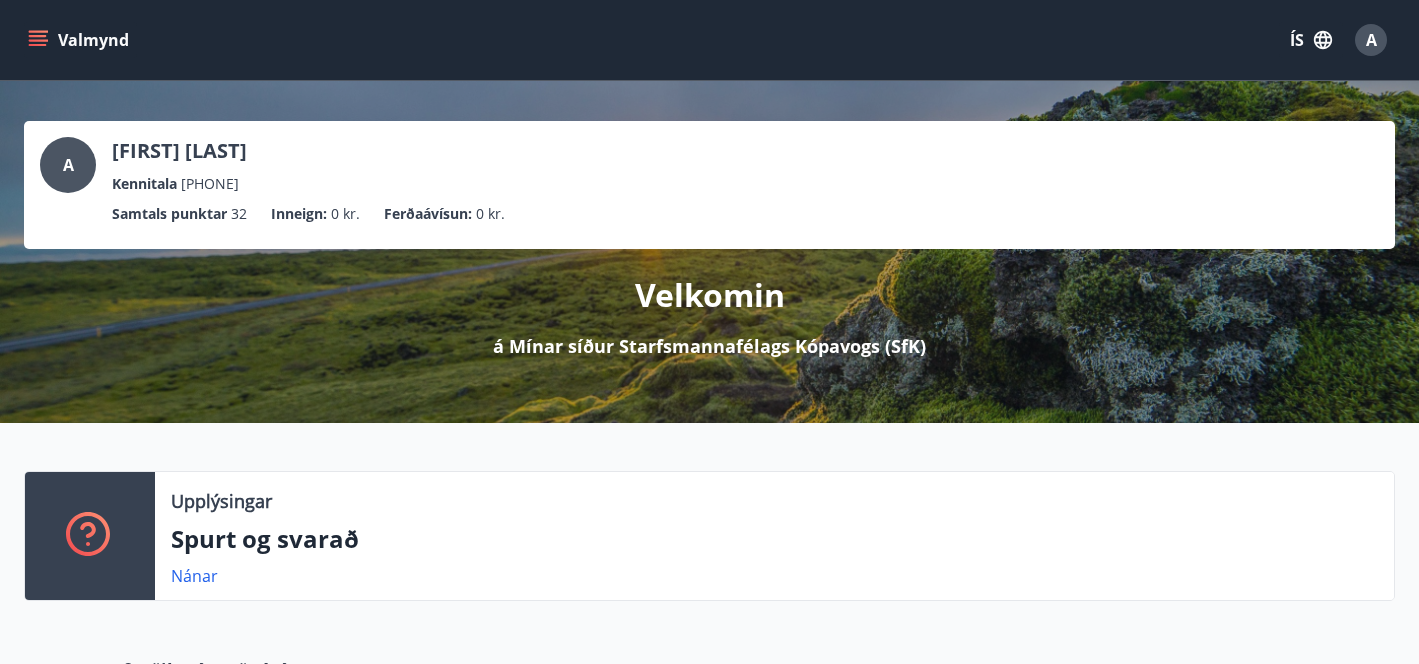 click at bounding box center (38, 40) 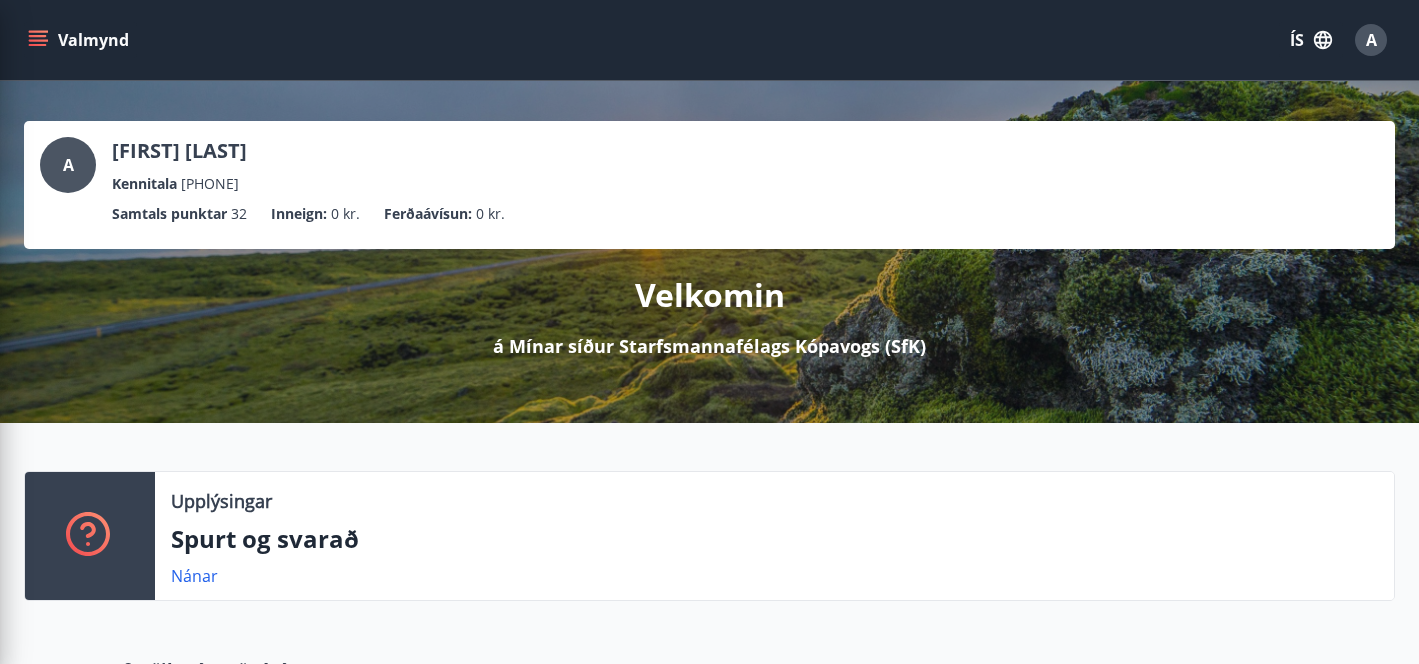click on "Upplýsingar Spurt og svarað Nánar" at bounding box center [774, 536] 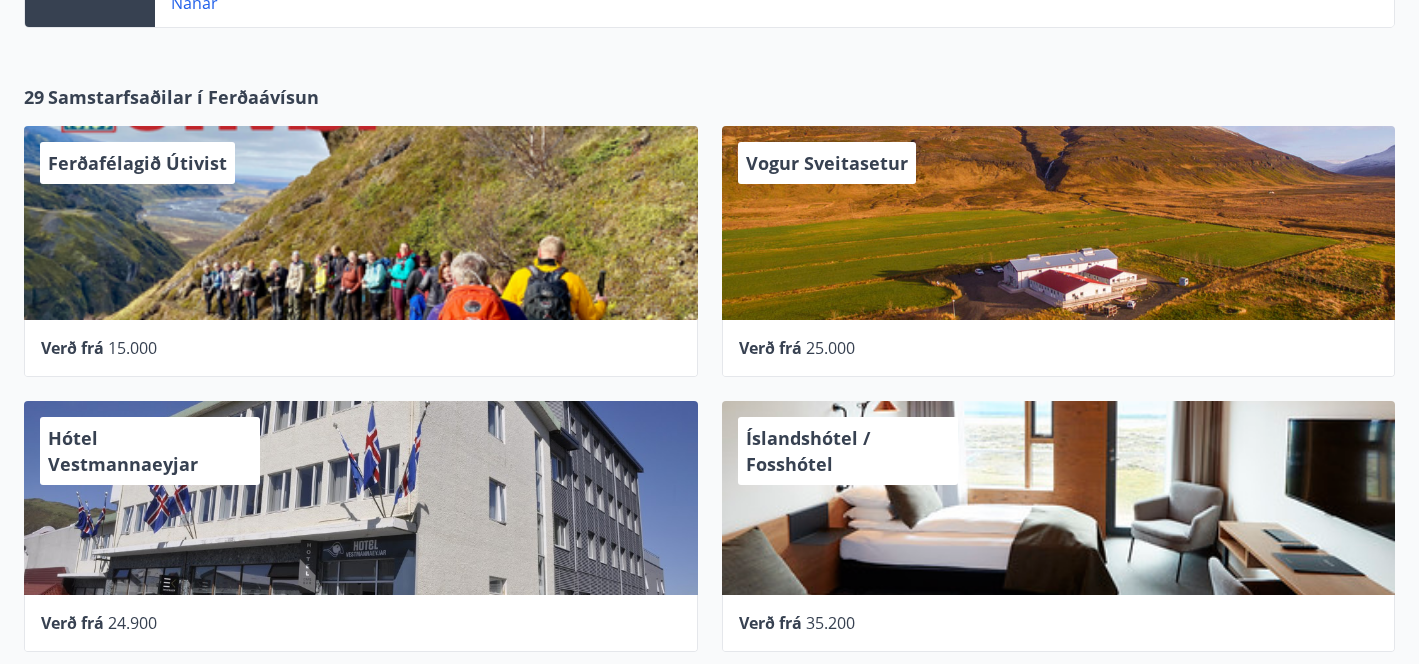 scroll, scrollTop: 0, scrollLeft: 0, axis: both 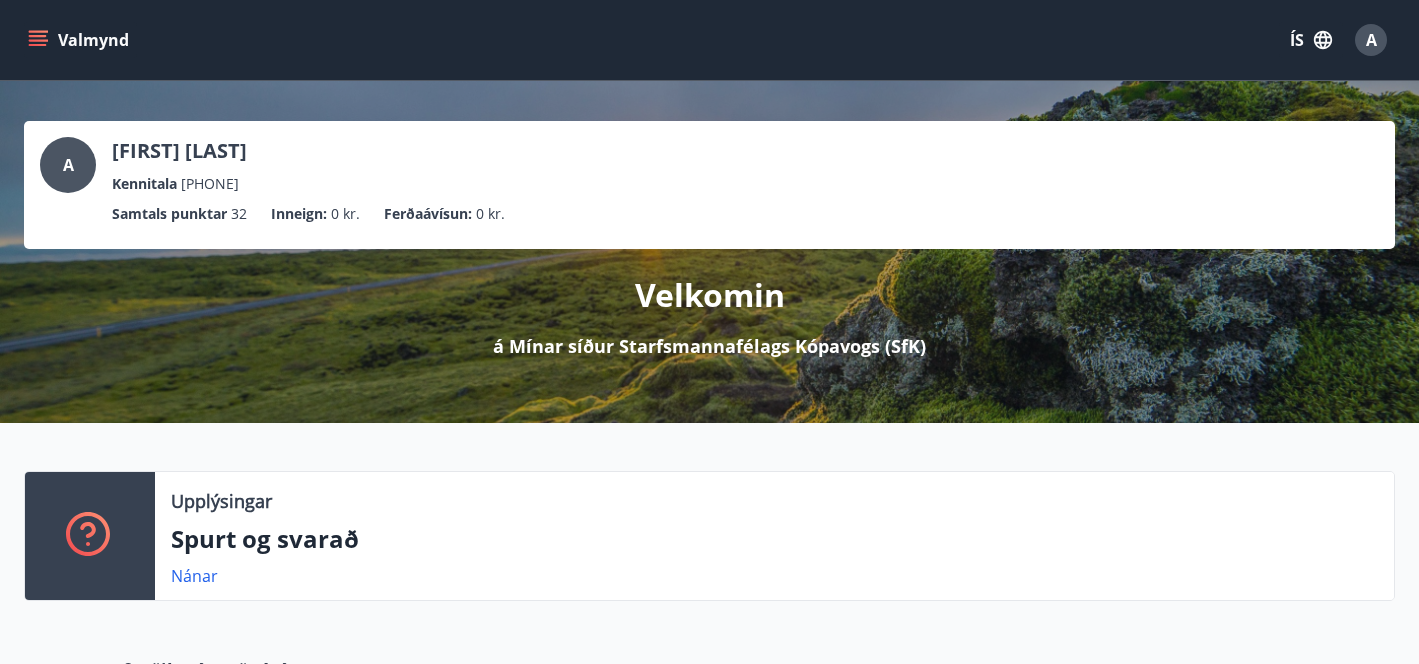 click at bounding box center [38, 40] 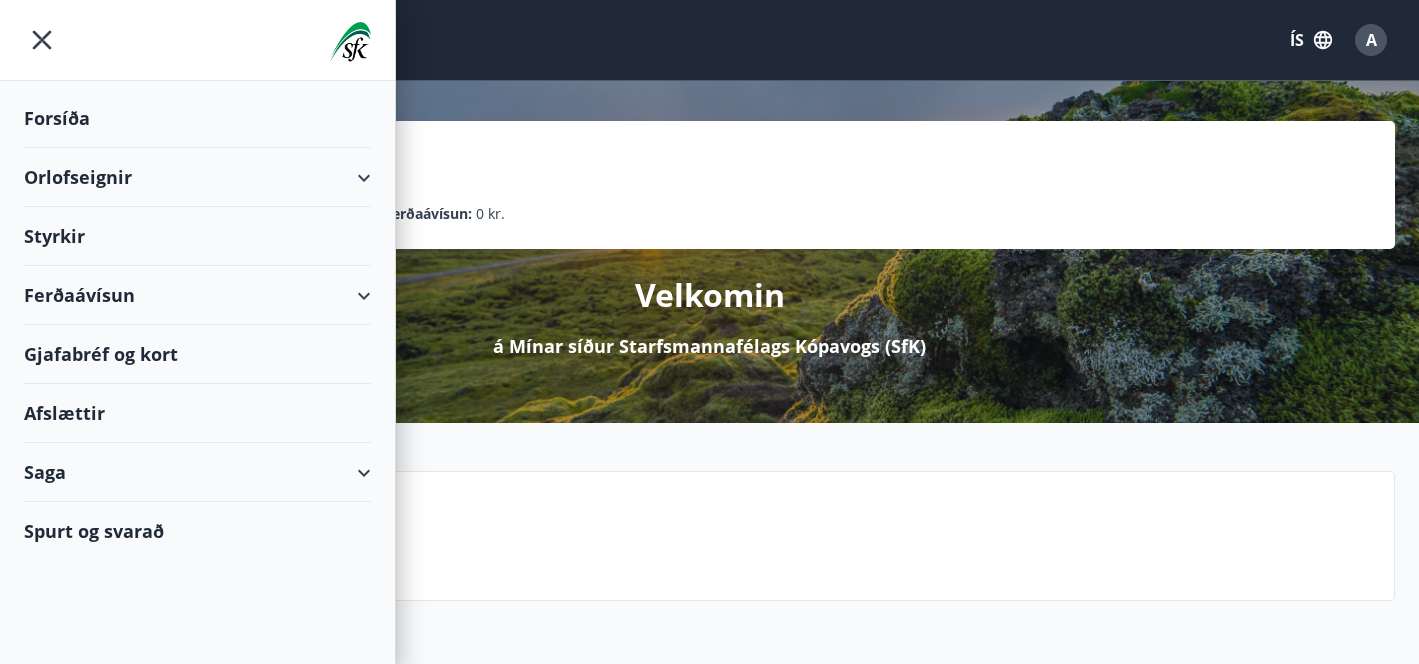 click on "Styrkir" at bounding box center (197, 118) 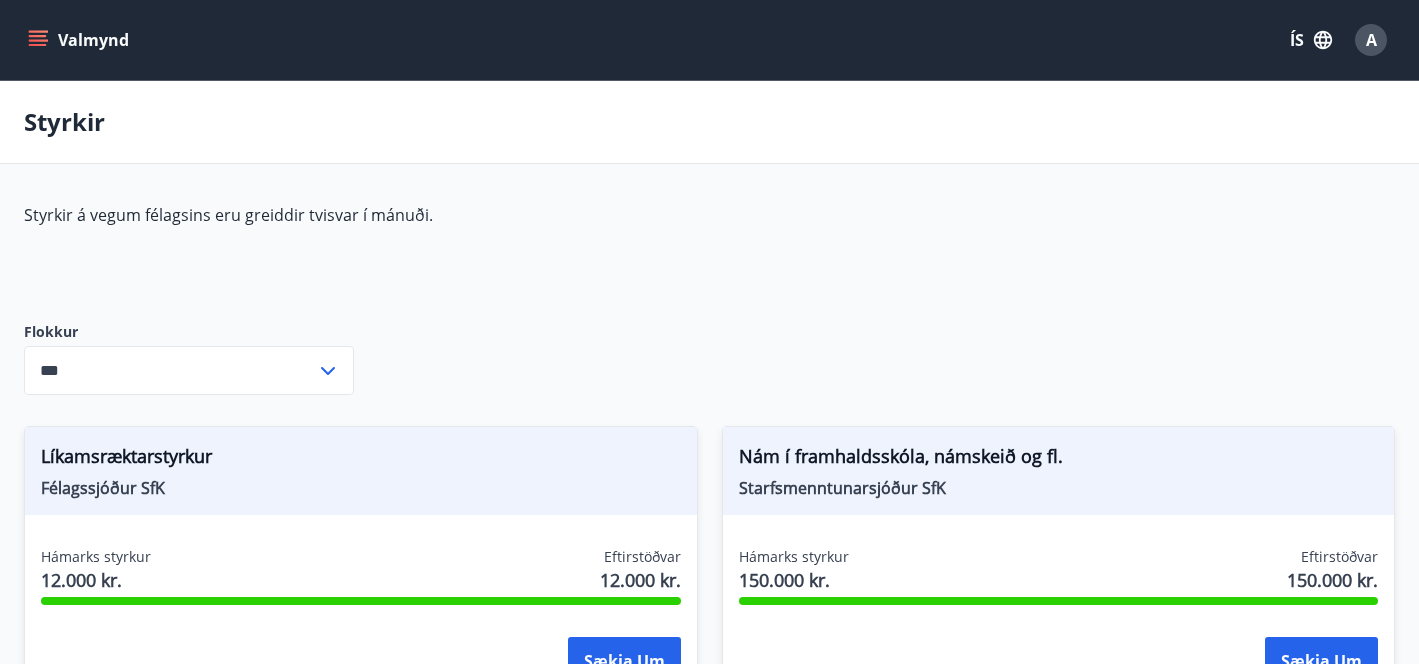 scroll, scrollTop: 530, scrollLeft: 0, axis: vertical 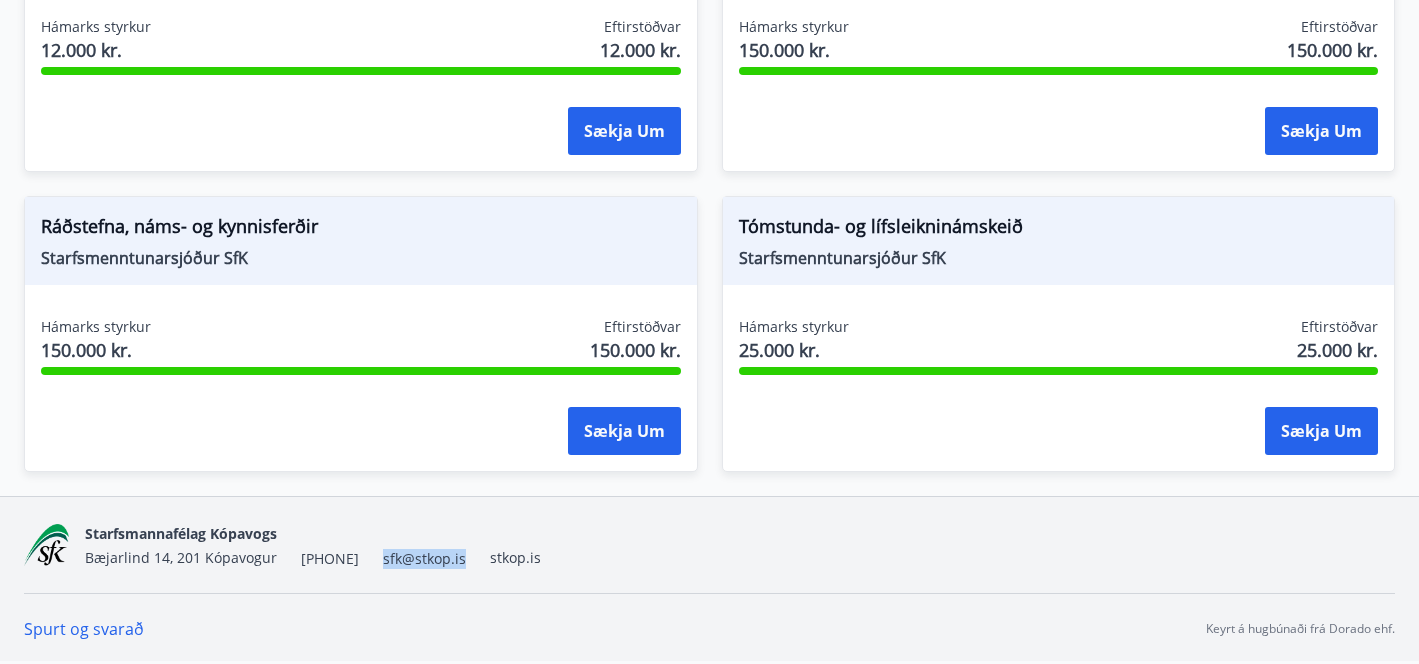 drag, startPoint x: 516, startPoint y: 559, endPoint x: 422, endPoint y: 559, distance: 94 